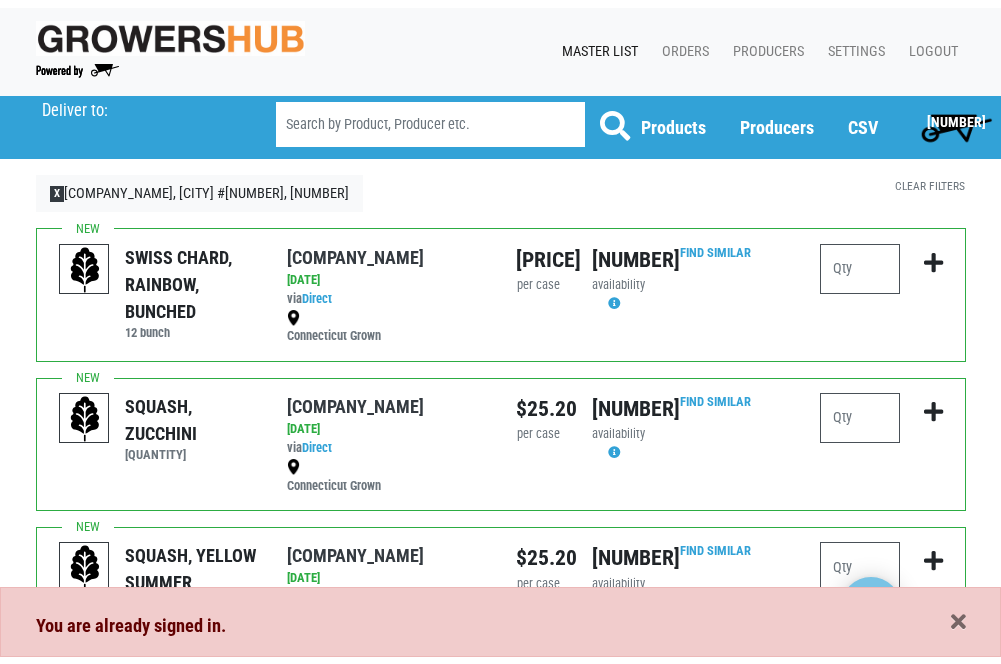 scroll, scrollTop: 0, scrollLeft: 0, axis: both 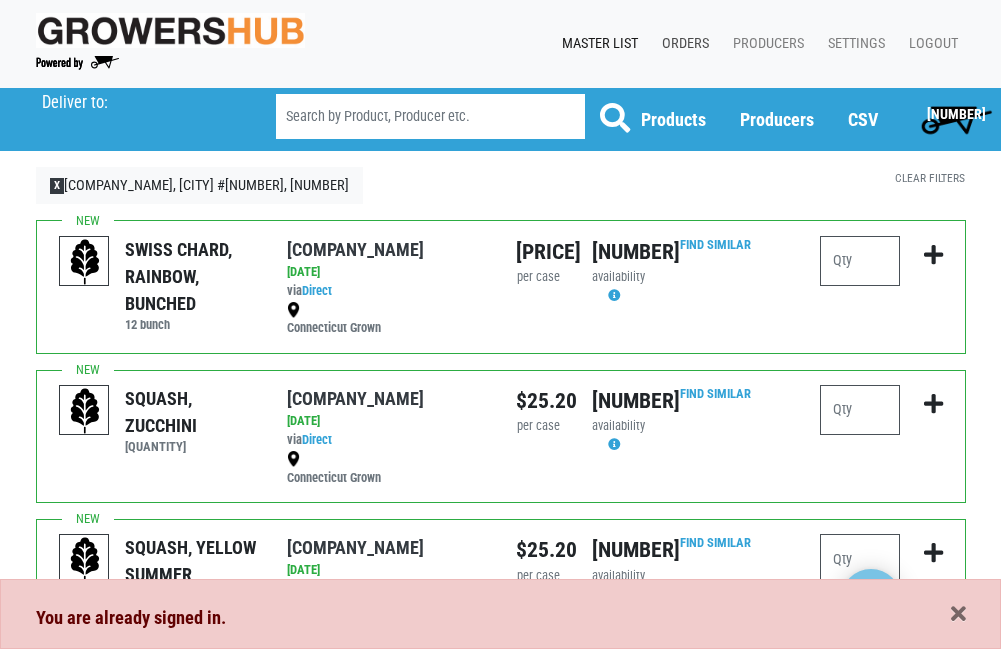 click on "Orders" at bounding box center (681, 44) 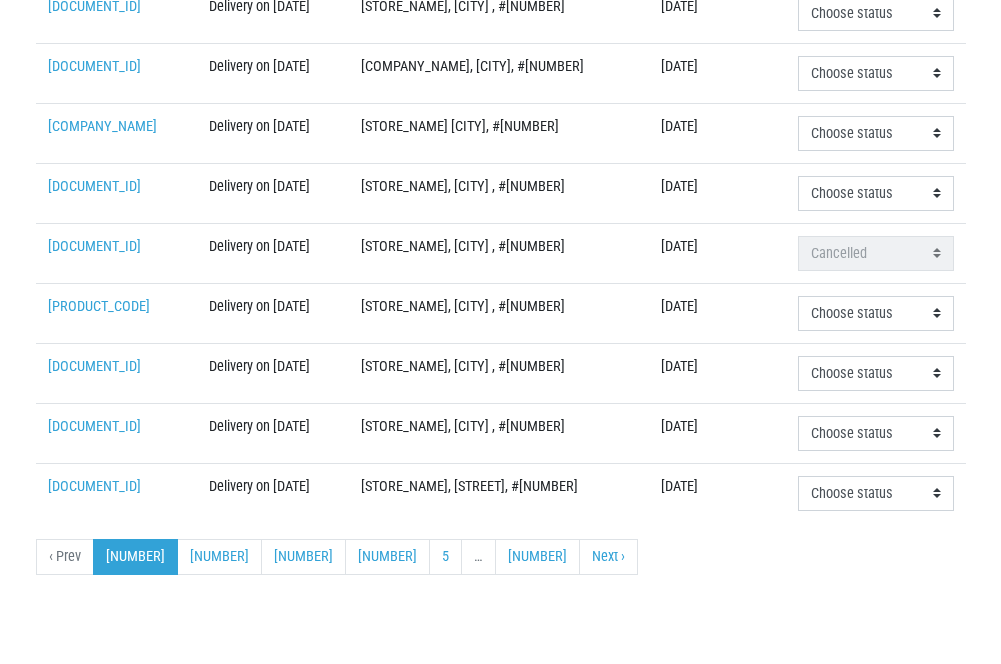 scroll, scrollTop: 712, scrollLeft: 0, axis: vertical 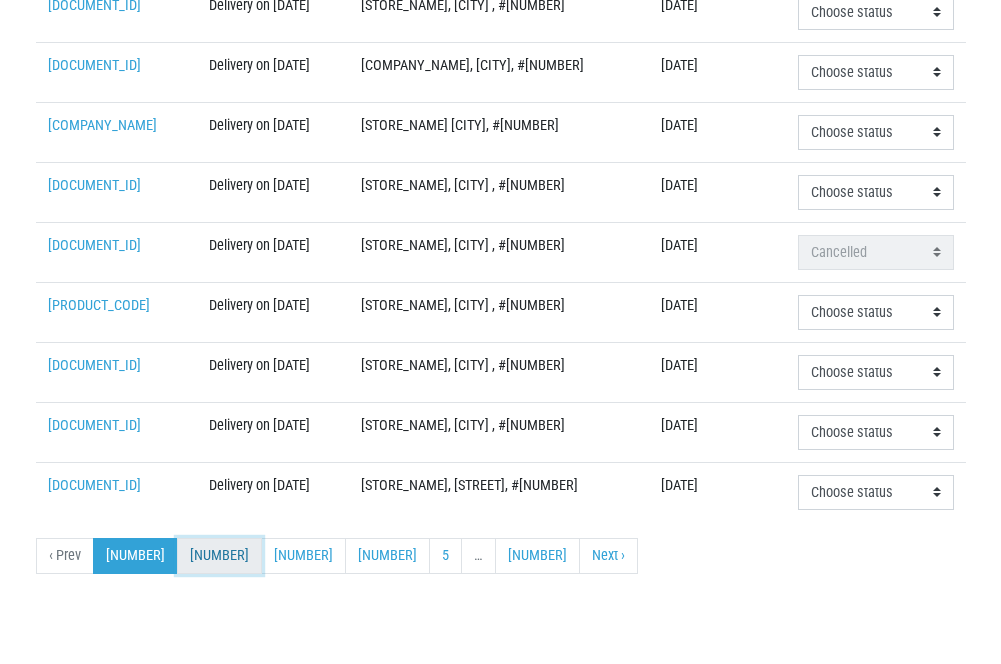 click on "[NUMBER]" at bounding box center (219, 556) 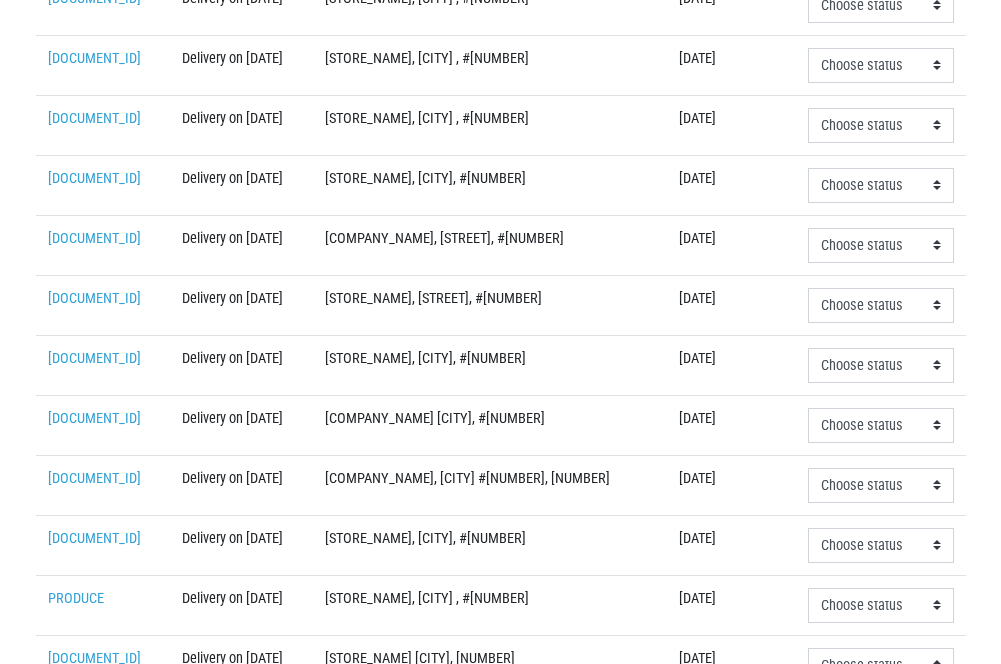 scroll, scrollTop: 400, scrollLeft: 0, axis: vertical 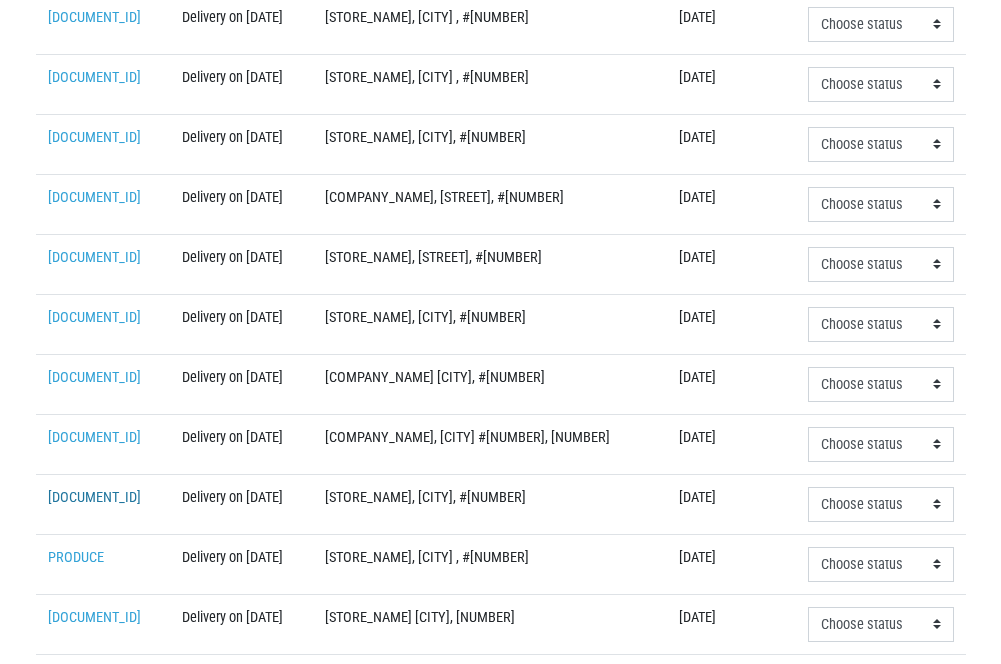 click on "[DOCUMENT_ID]" at bounding box center (94, 497) 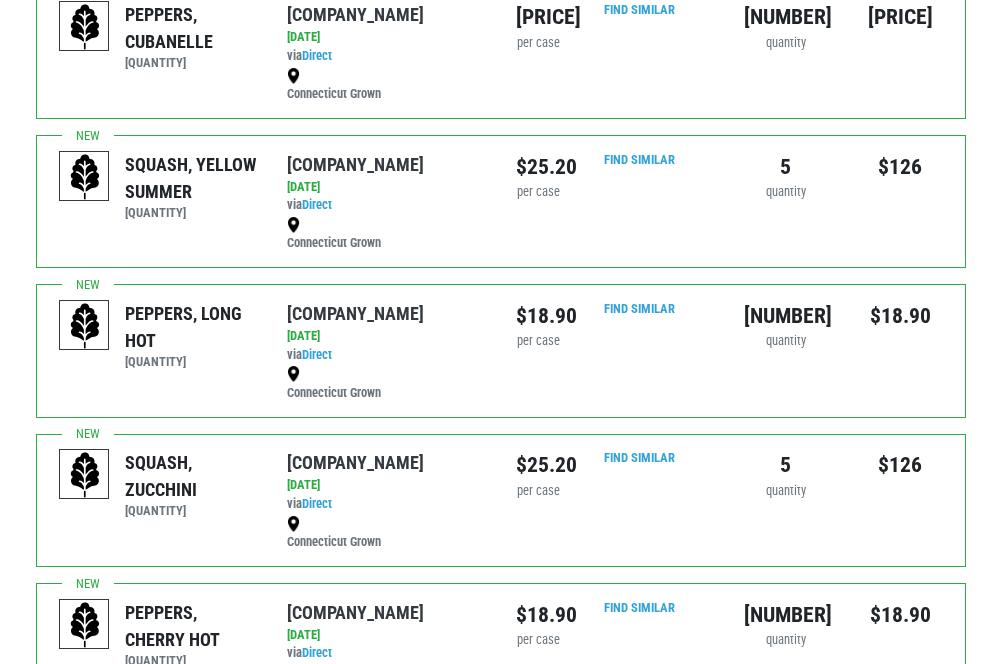 scroll, scrollTop: 0, scrollLeft: 0, axis: both 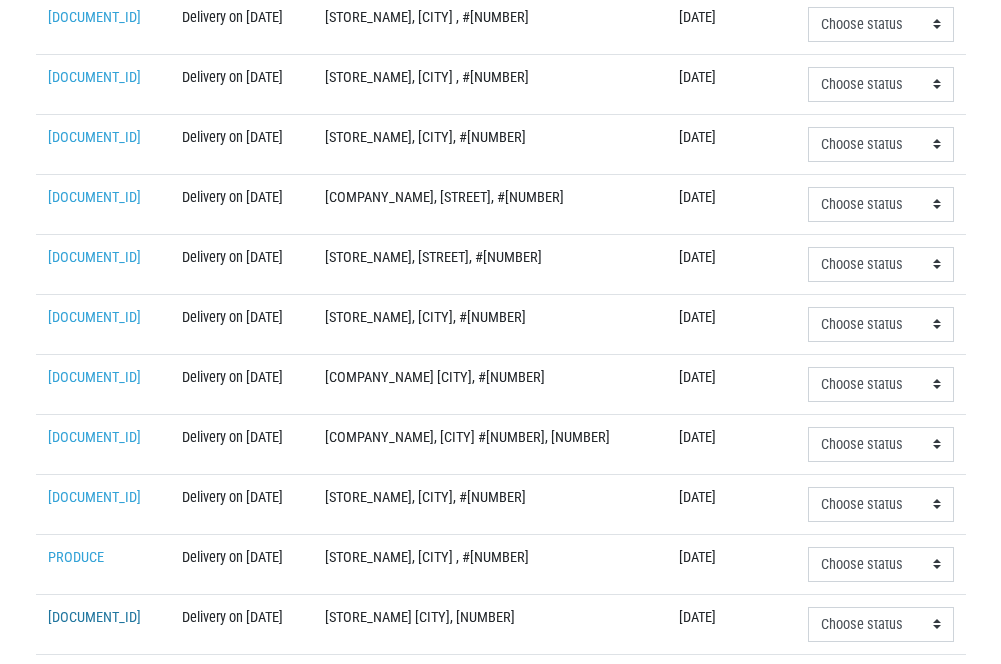 click on "[DOCUMENT_ID]" at bounding box center [94, 617] 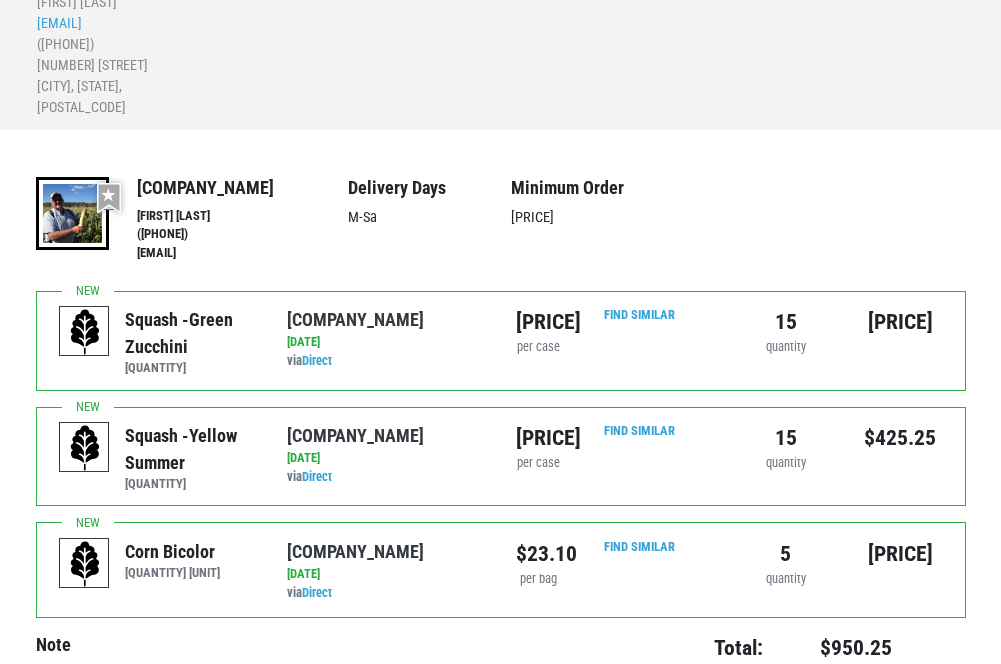 scroll, scrollTop: 0, scrollLeft: 0, axis: both 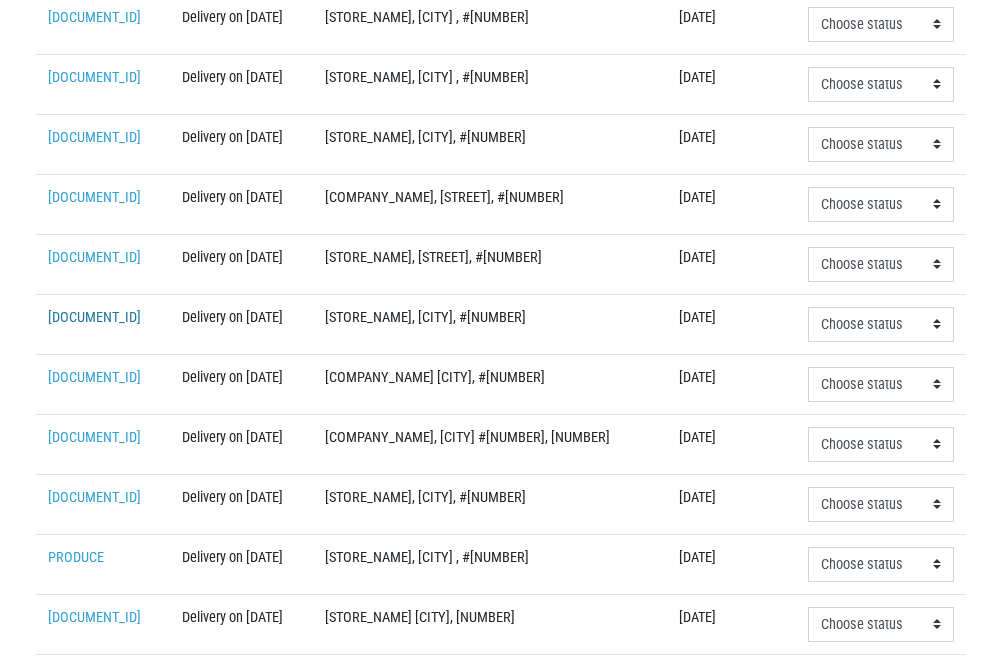 click on "[DOCUMENT_ID]" at bounding box center [94, 317] 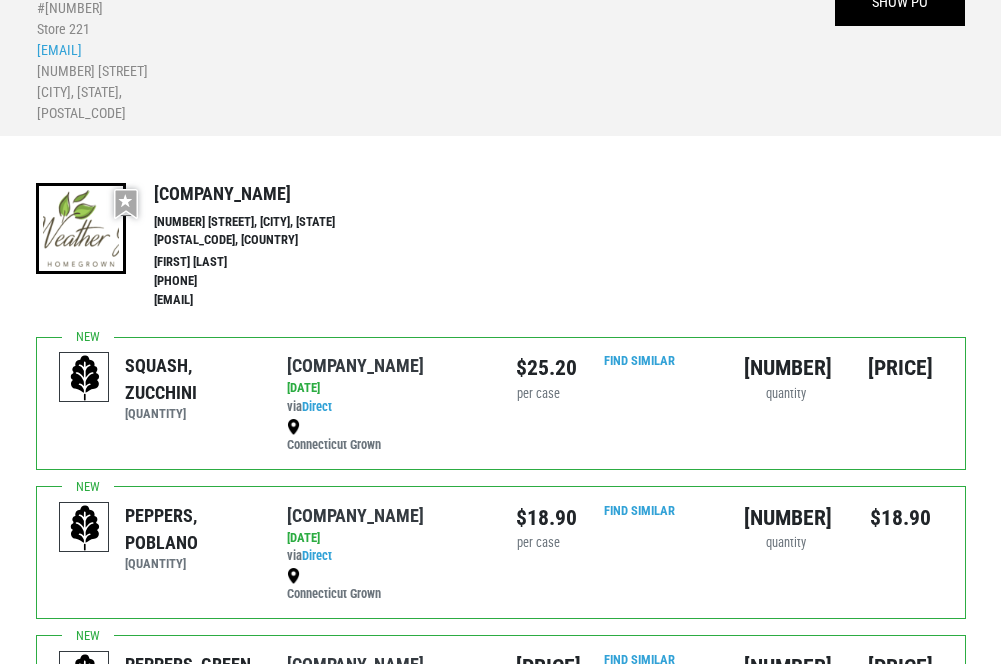 scroll, scrollTop: 0, scrollLeft: 0, axis: both 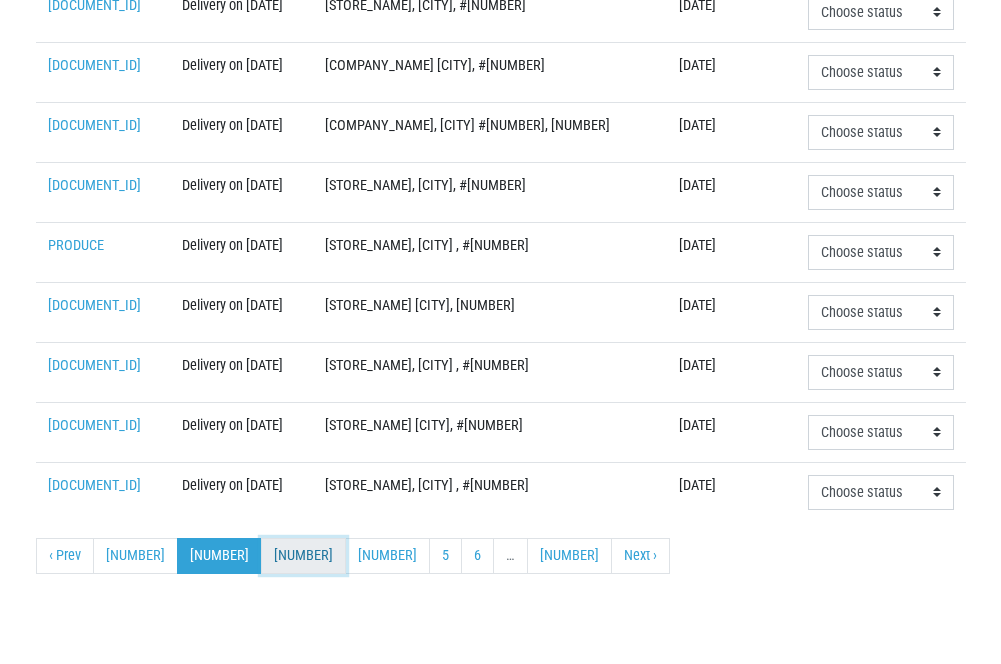 click on "[NUMBER]" at bounding box center [303, 556] 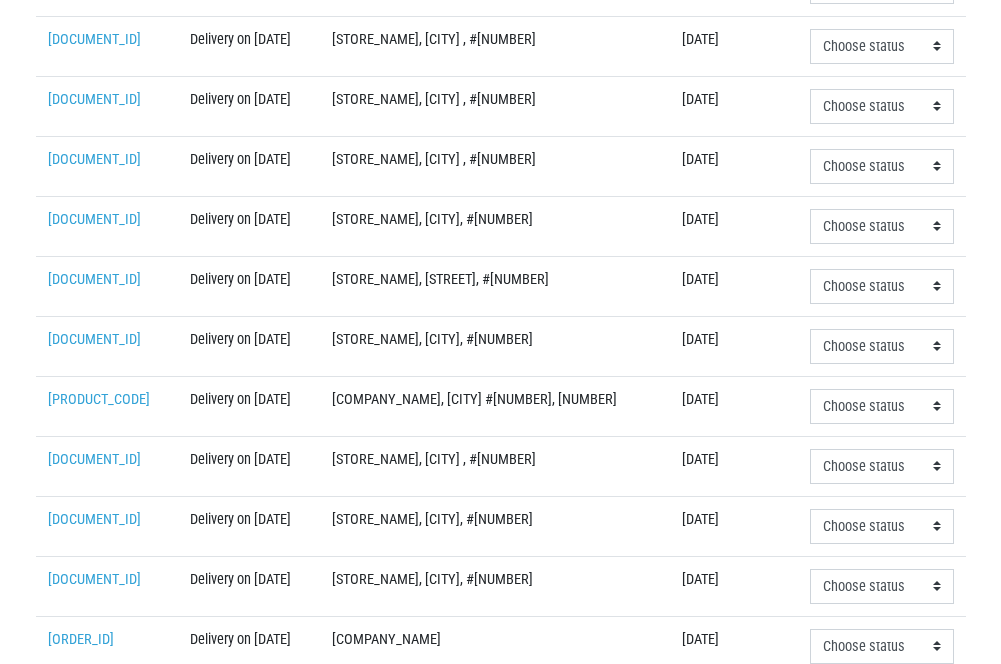 scroll, scrollTop: 600, scrollLeft: 0, axis: vertical 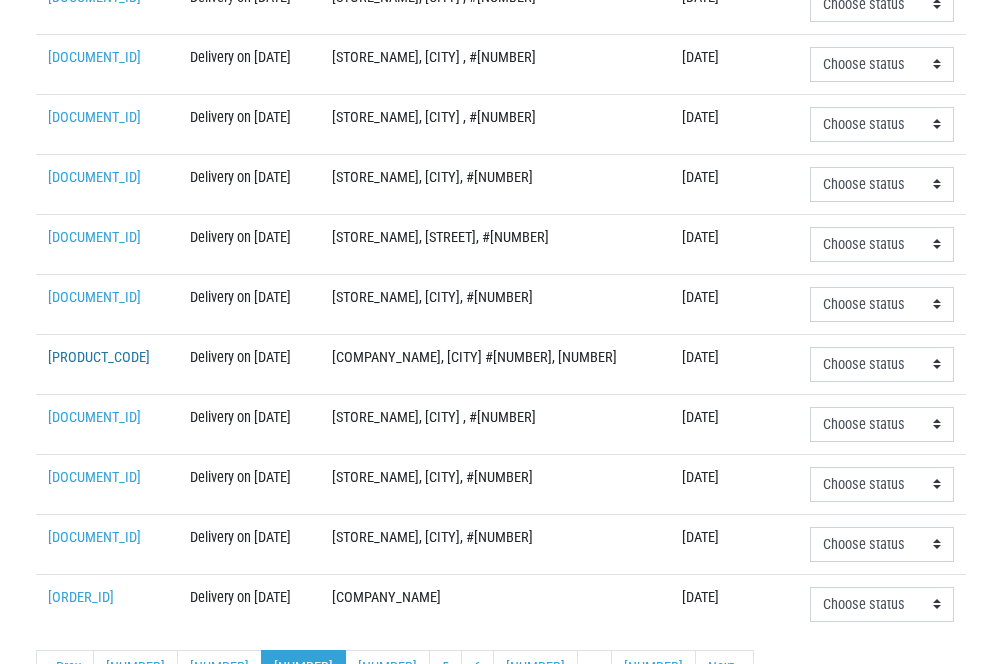 click on "[PRODUCT_CODE]" at bounding box center [99, 357] 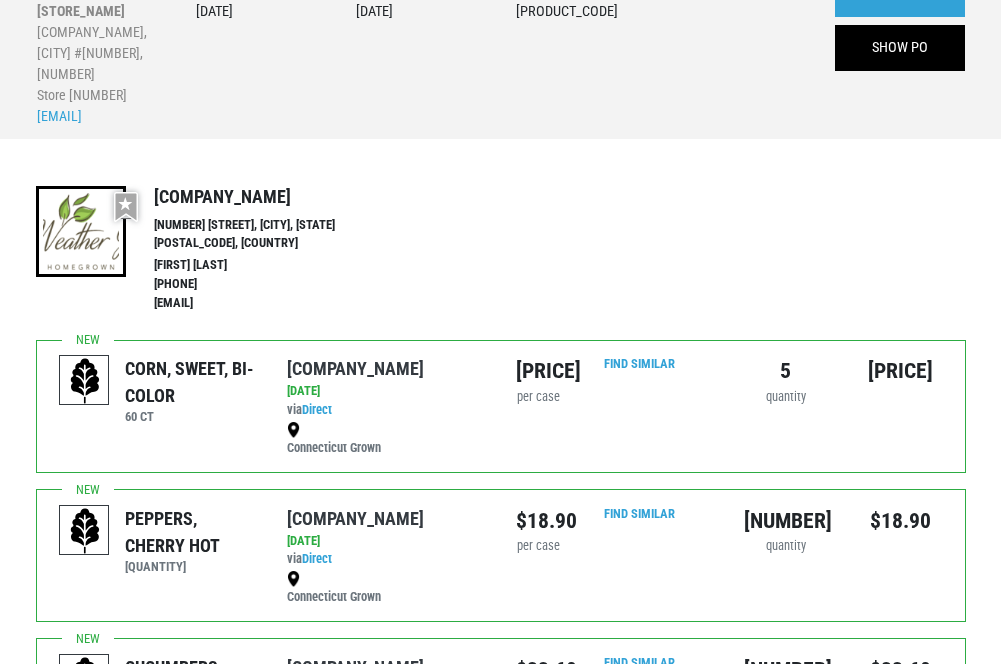 scroll, scrollTop: 0, scrollLeft: 0, axis: both 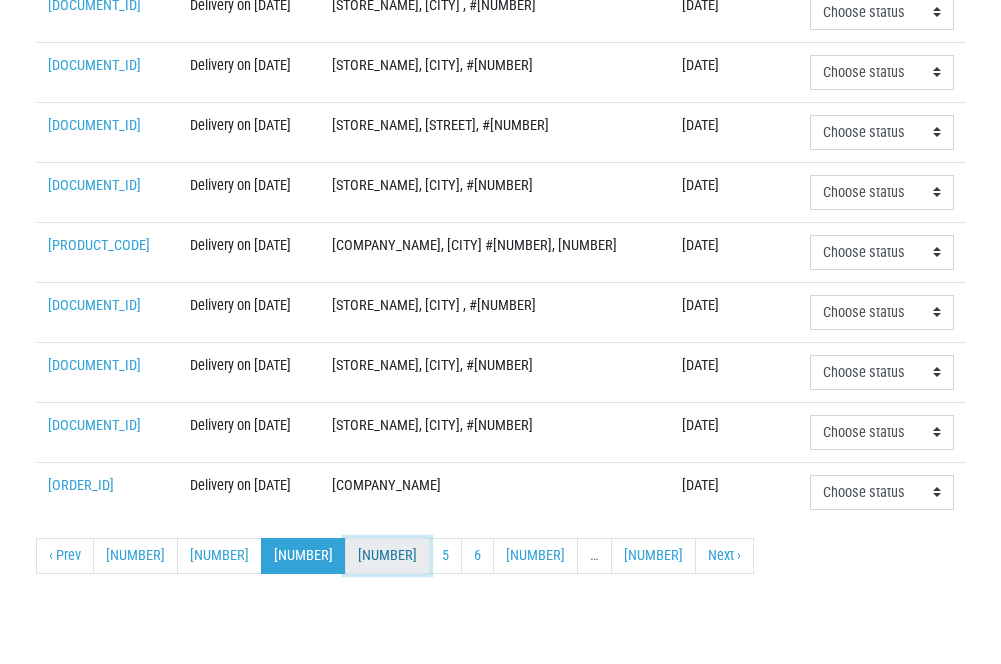 click on "[NUMBER]" at bounding box center [387, 556] 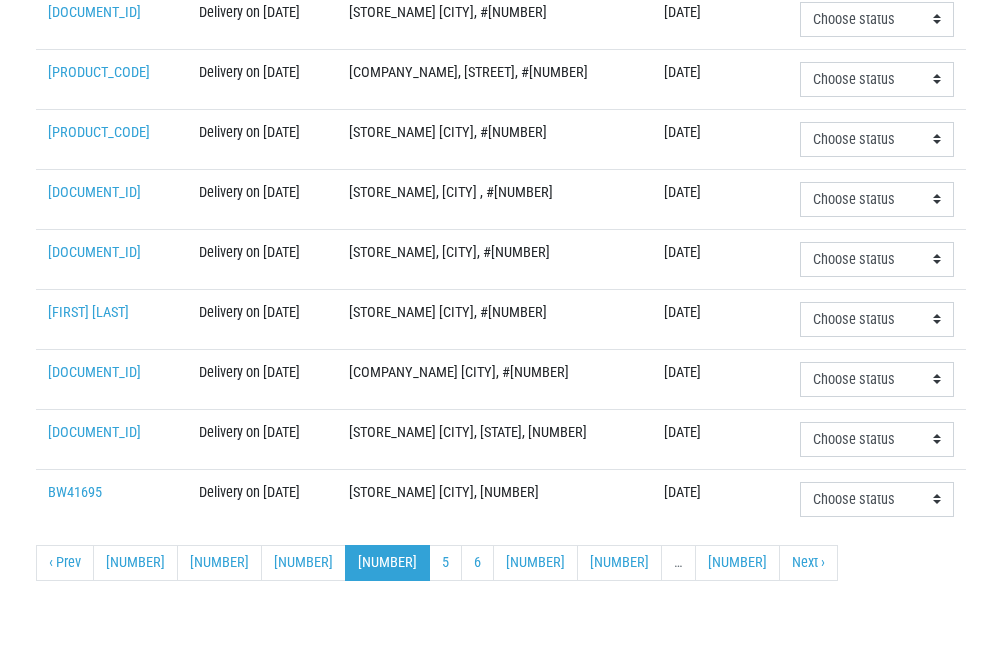 scroll, scrollTop: 712, scrollLeft: 0, axis: vertical 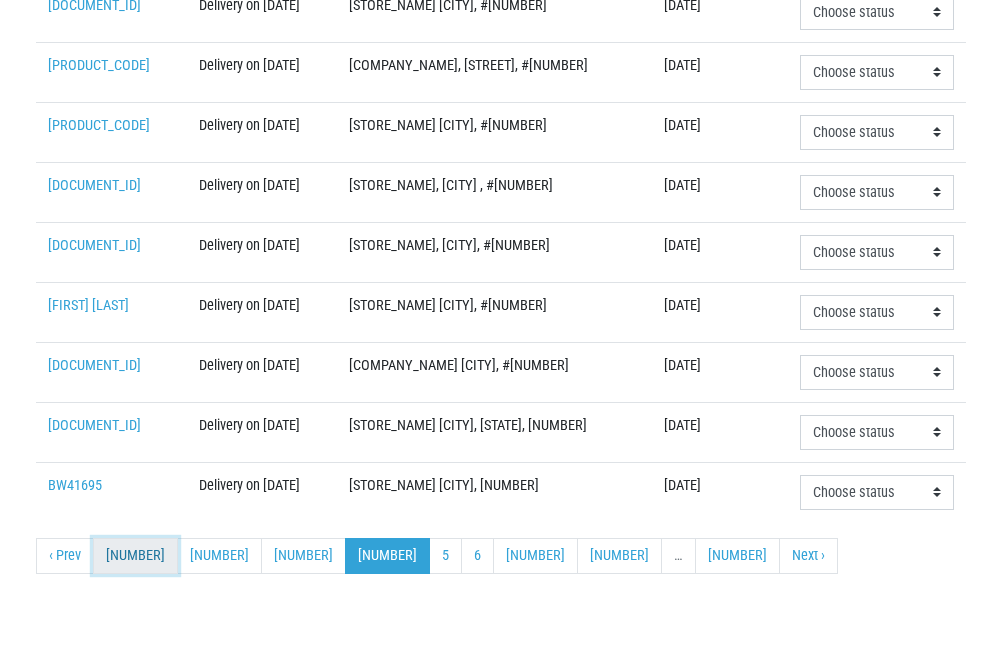 click on "[NUMBER]" at bounding box center [135, 556] 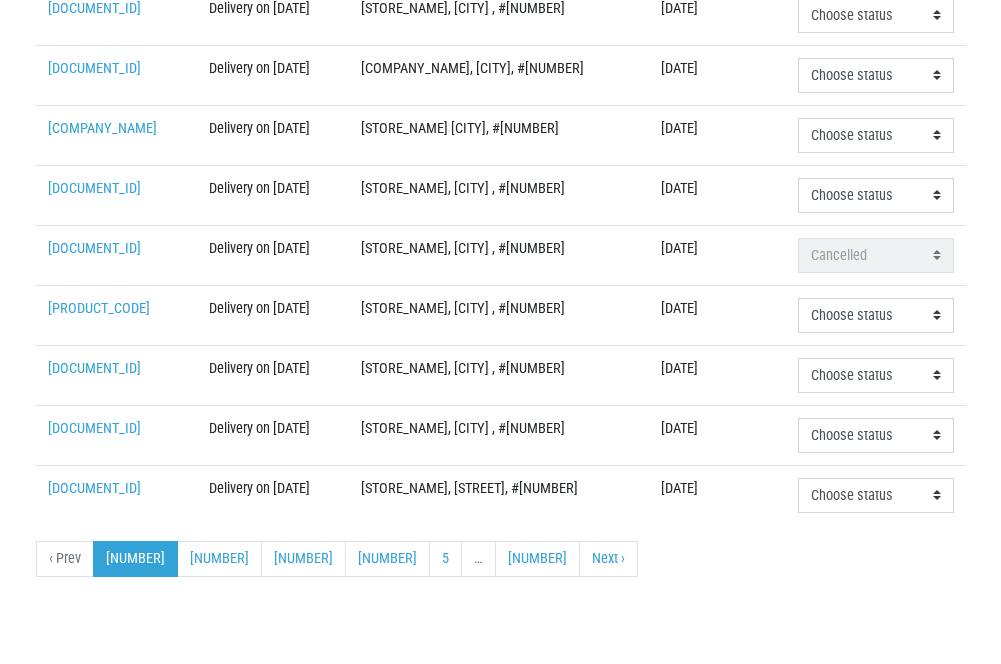 scroll, scrollTop: 712, scrollLeft: 0, axis: vertical 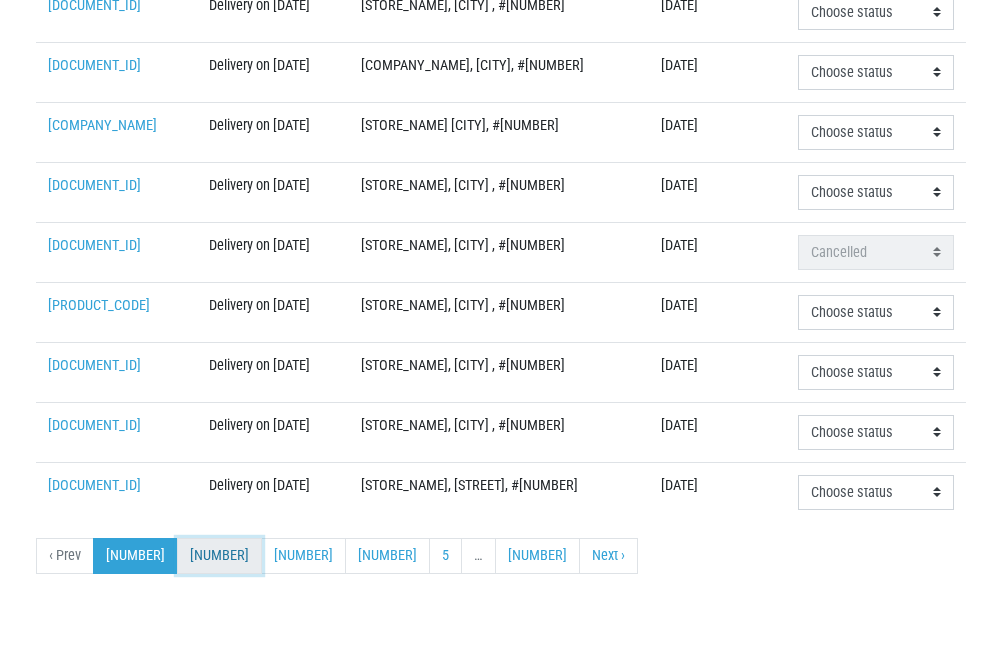 click on "[NUMBER]" at bounding box center (219, 556) 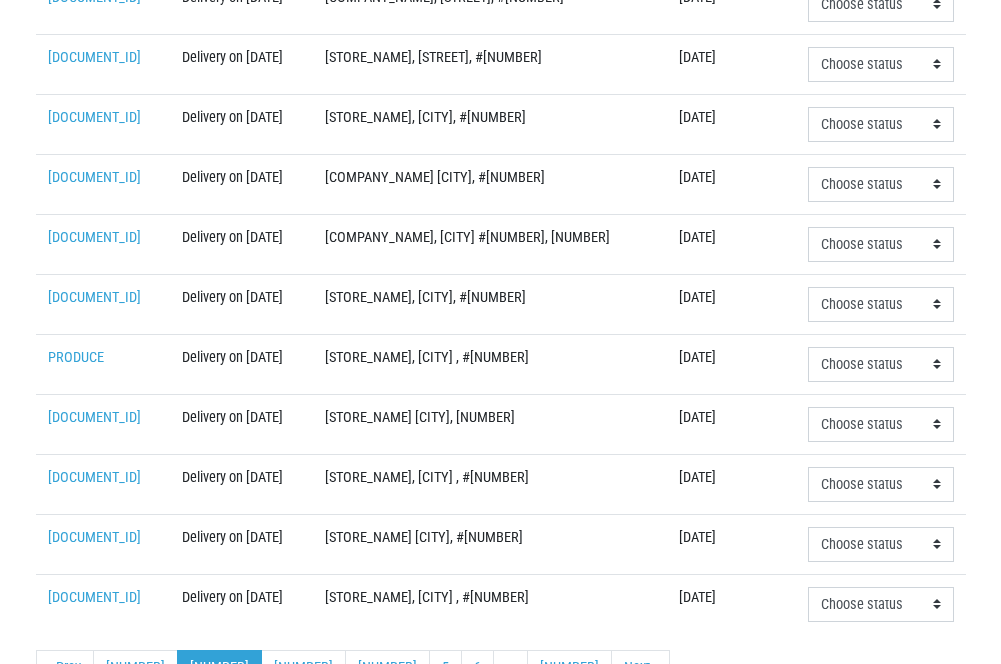 scroll, scrollTop: 712, scrollLeft: 0, axis: vertical 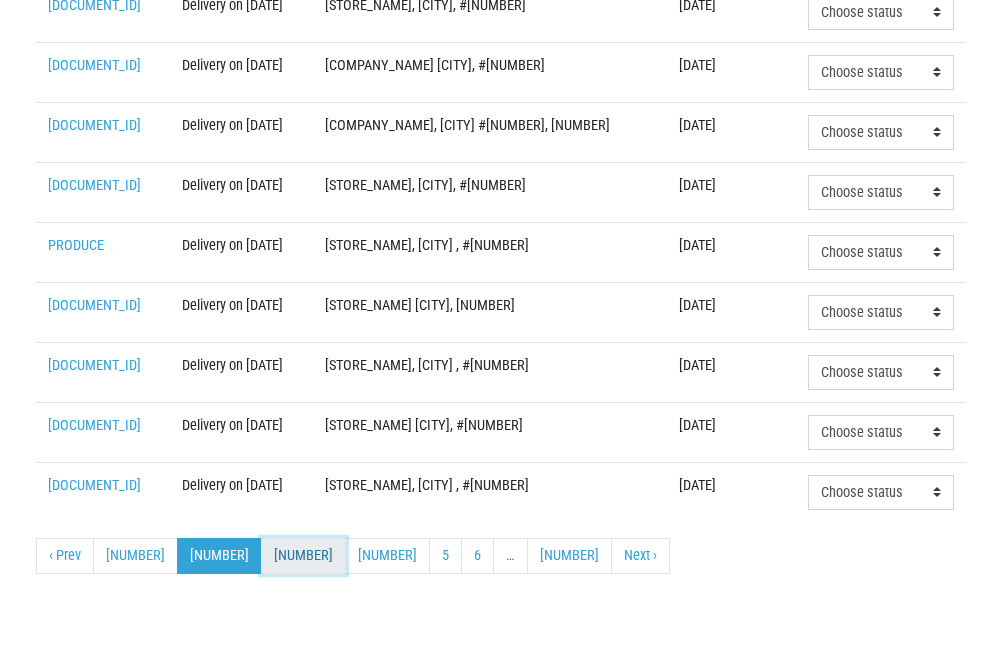click on "[NUMBER]" at bounding box center [303, 556] 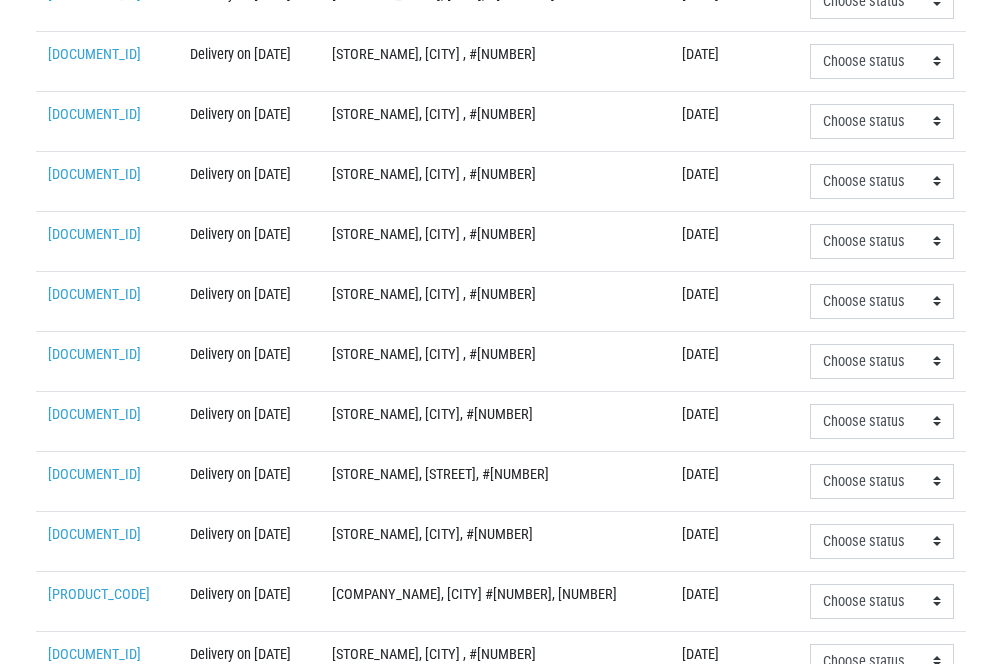 scroll, scrollTop: 400, scrollLeft: 0, axis: vertical 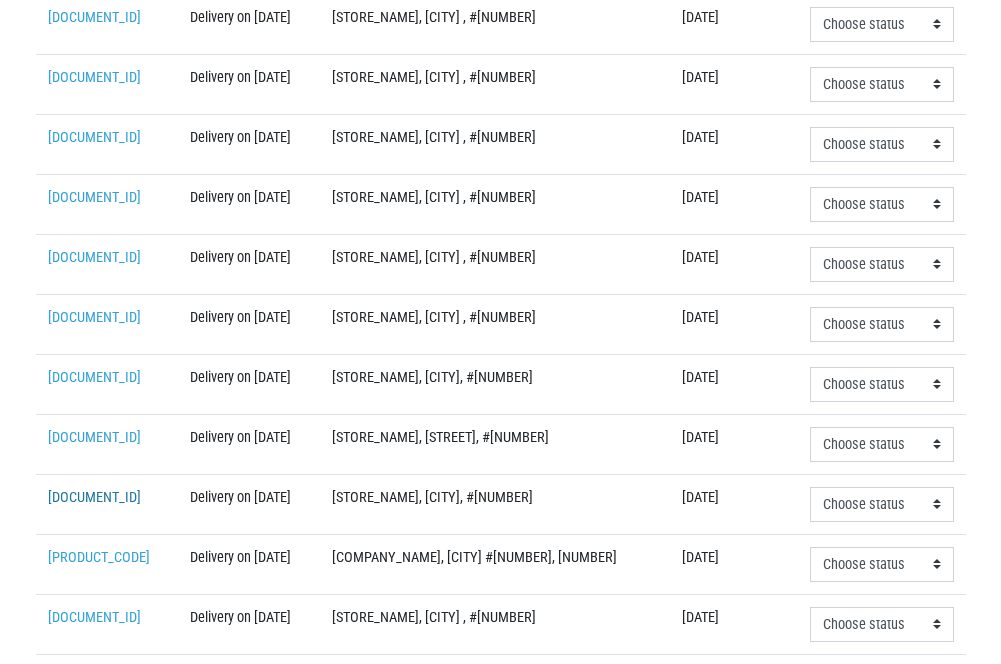 click on "[DOCUMENT_ID]" at bounding box center (94, 497) 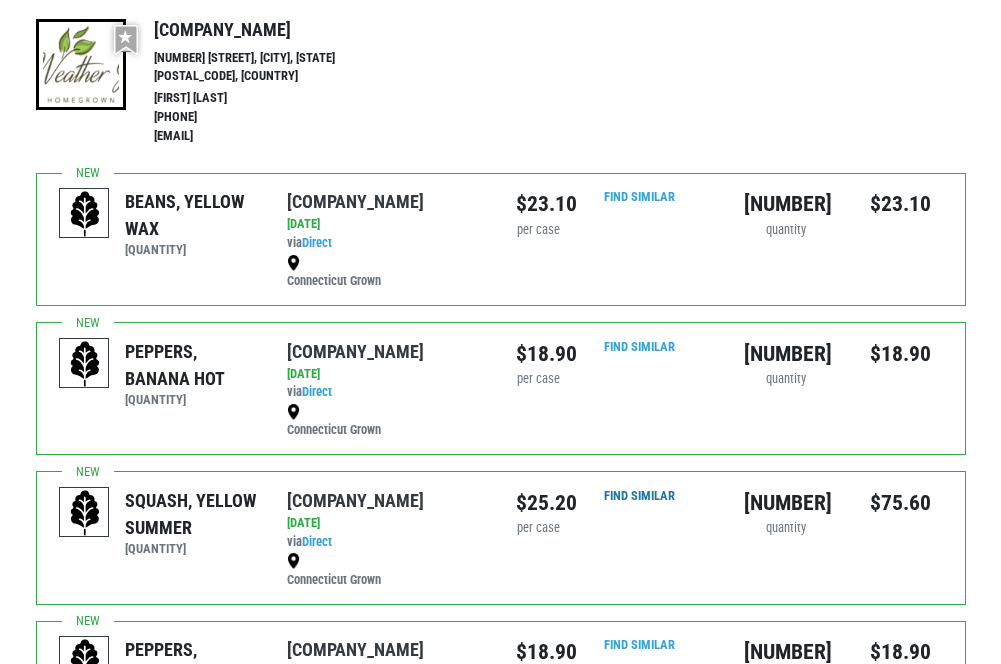 scroll, scrollTop: 0, scrollLeft: 0, axis: both 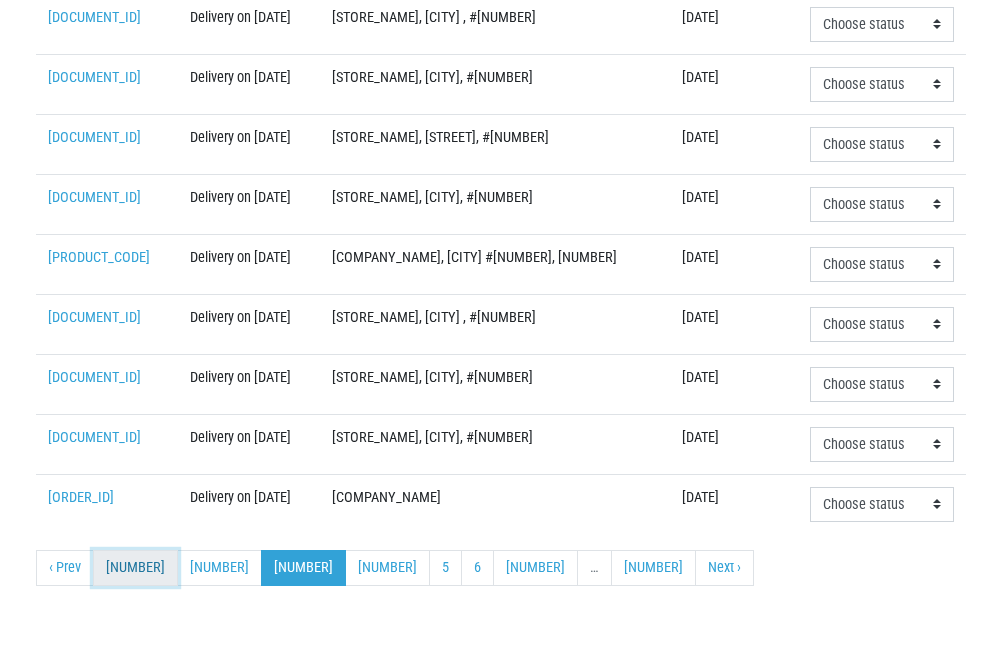 click on "[NUMBER]" at bounding box center [135, 568] 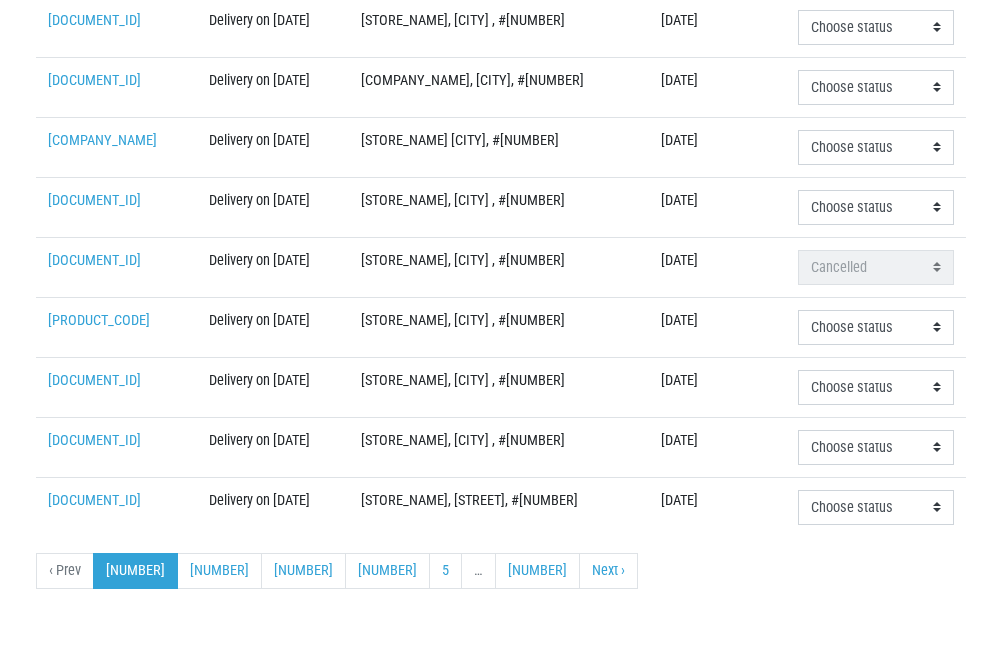scroll, scrollTop: 712, scrollLeft: 0, axis: vertical 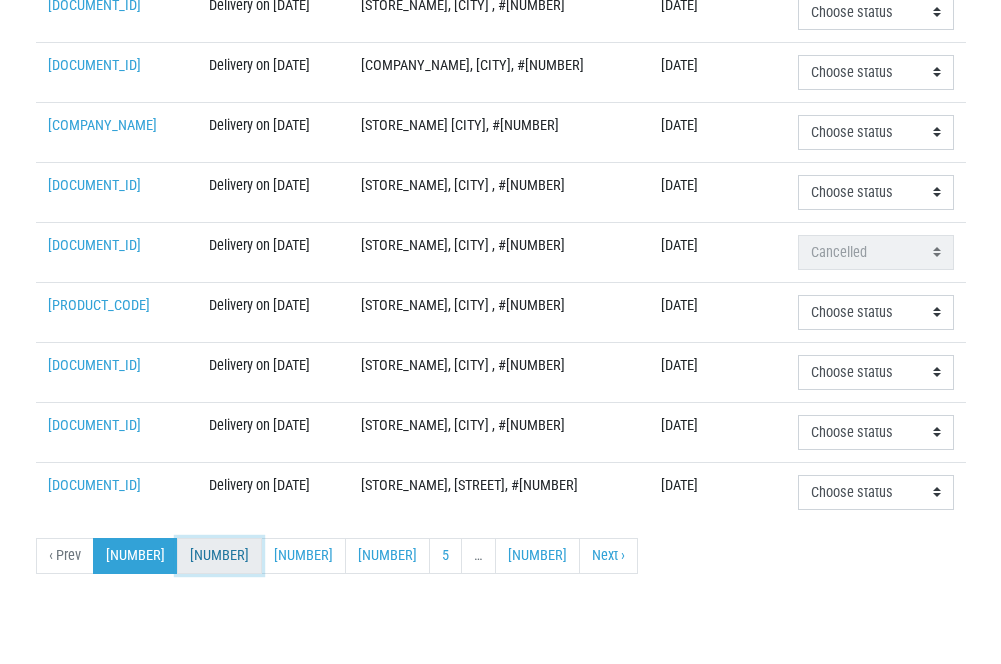 click on "[NUMBER]" at bounding box center [219, 556] 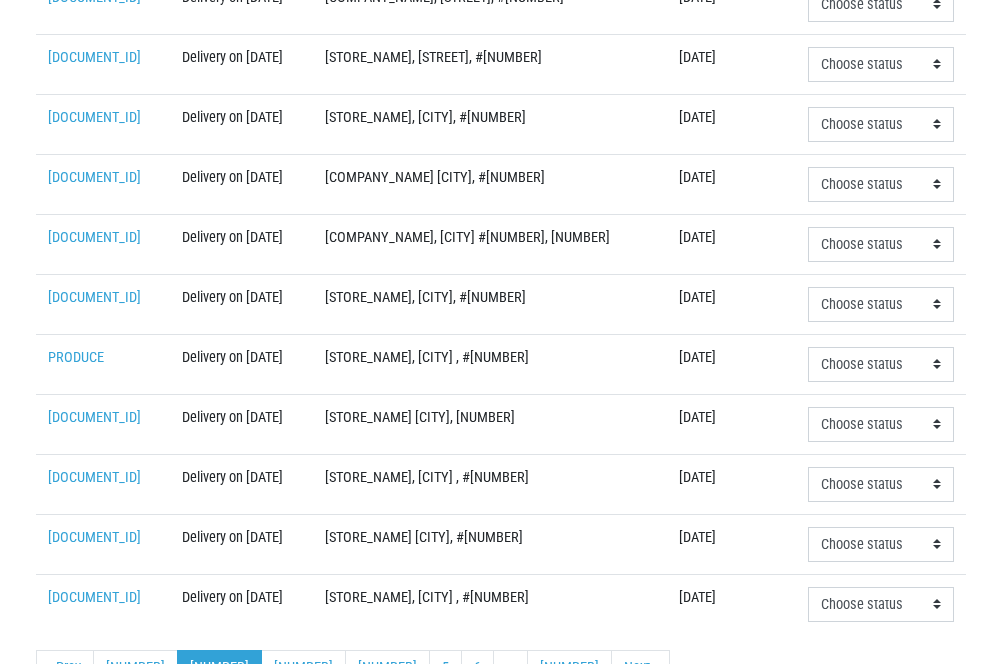 scroll, scrollTop: 700, scrollLeft: 0, axis: vertical 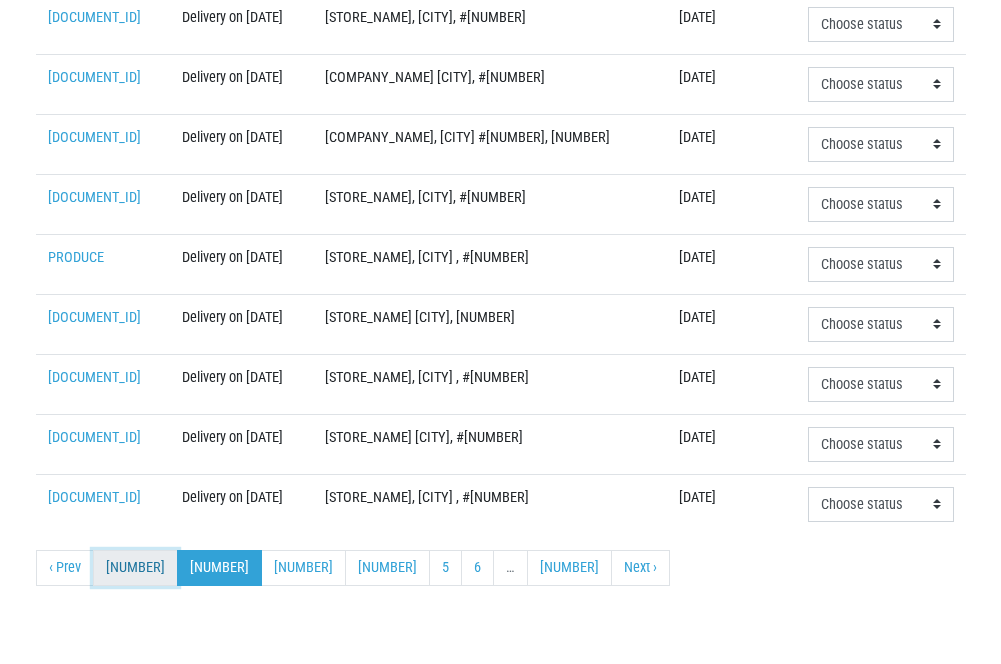 click on "[NUMBER]" at bounding box center (135, 568) 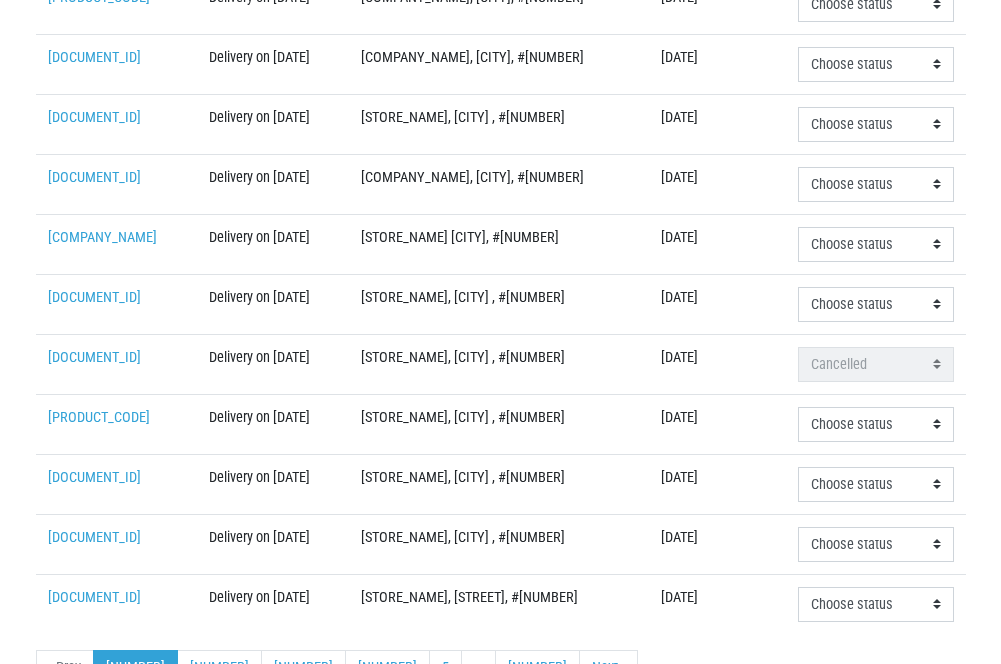 scroll, scrollTop: 700, scrollLeft: 0, axis: vertical 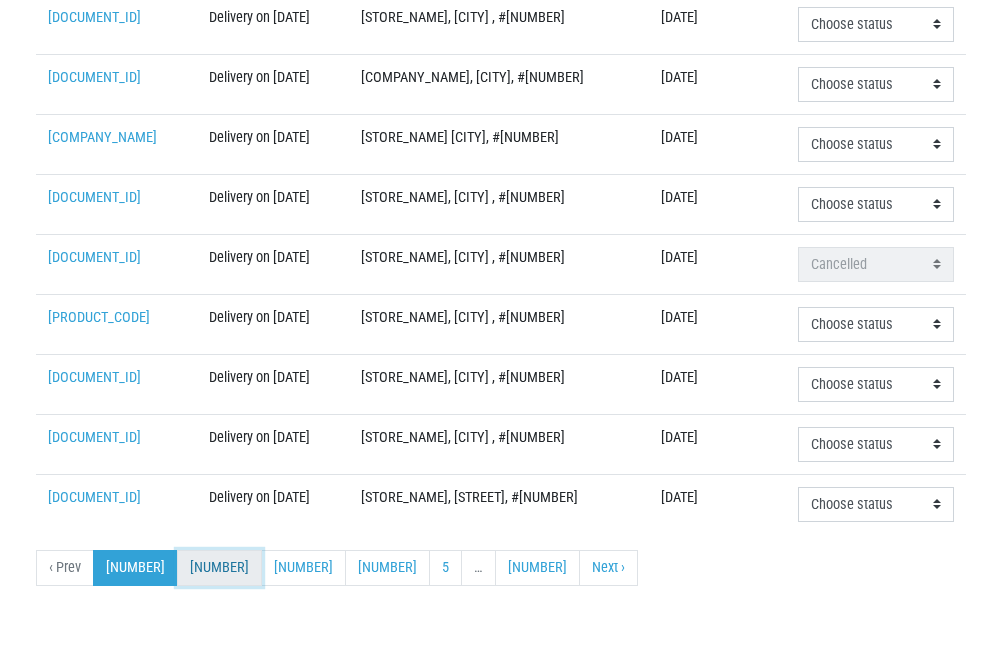 click on "[NUMBER]" at bounding box center [219, 568] 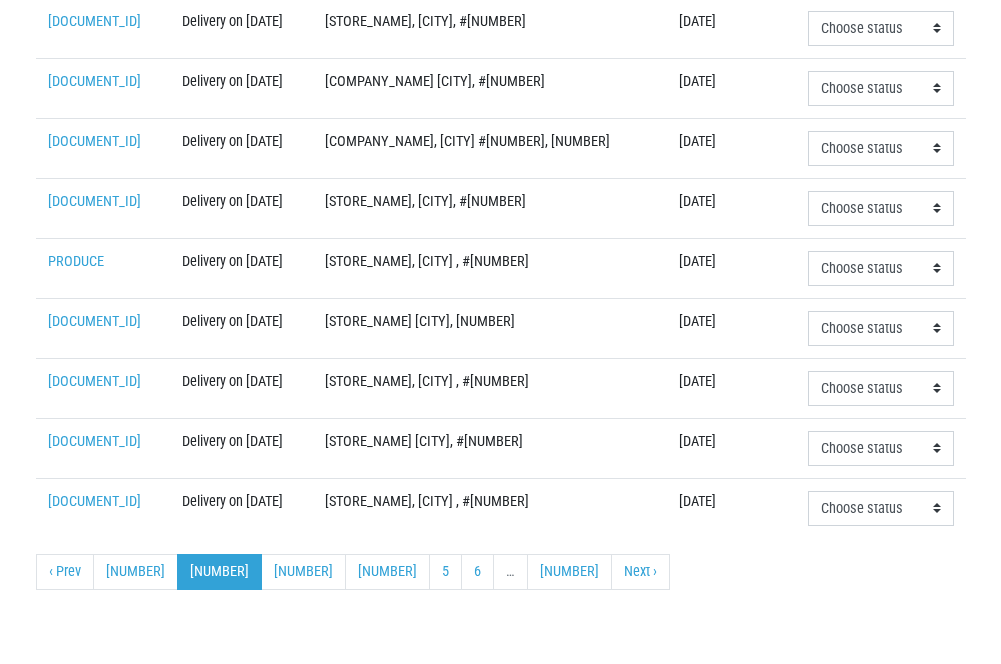 scroll, scrollTop: 700, scrollLeft: 0, axis: vertical 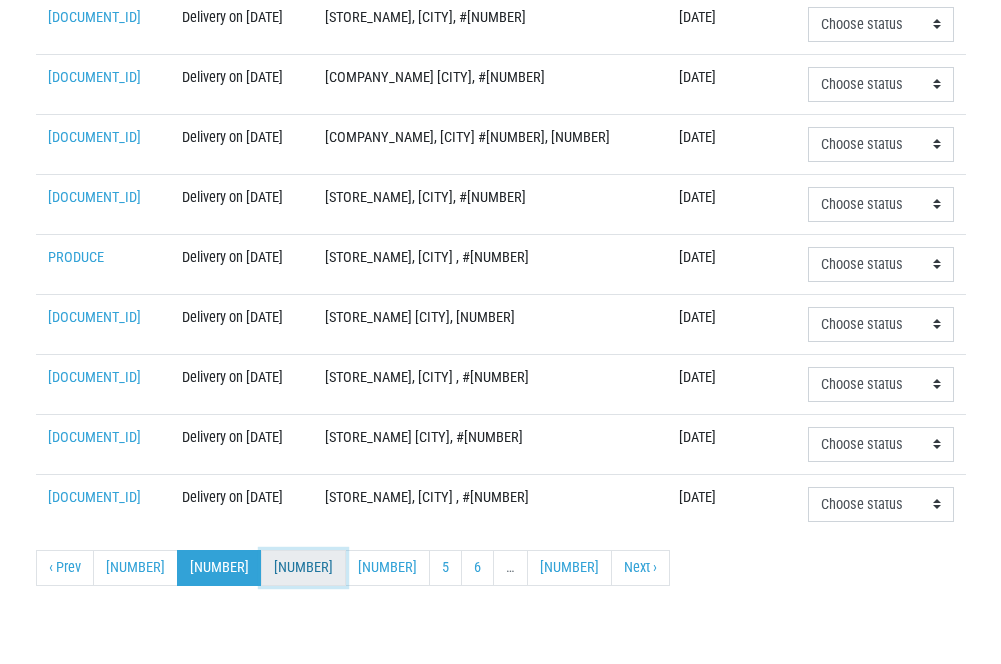 click on "[NUMBER]" at bounding box center (303, 568) 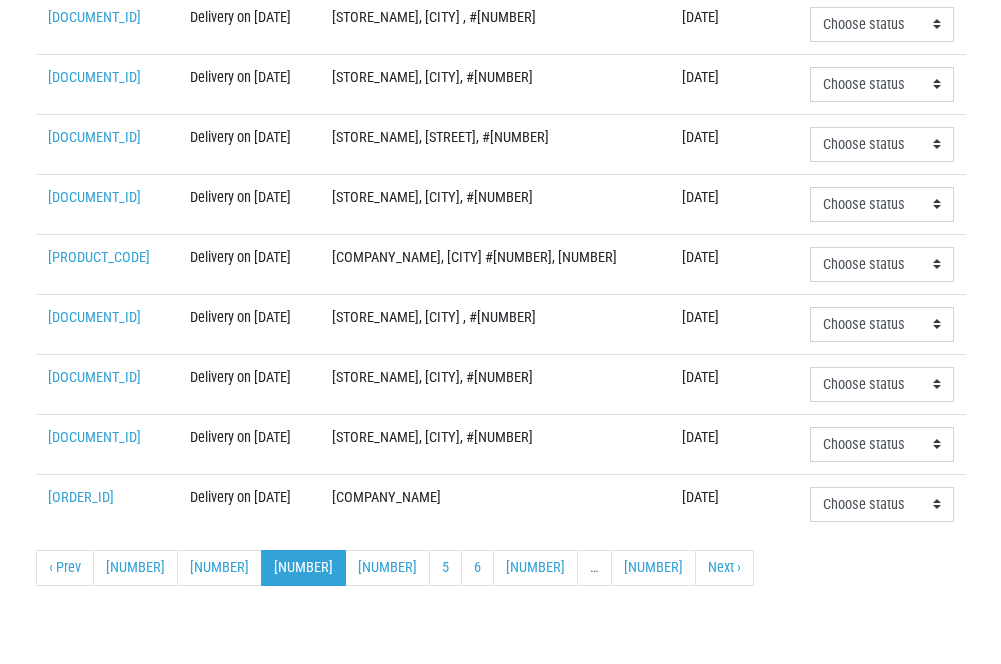 scroll, scrollTop: 712, scrollLeft: 0, axis: vertical 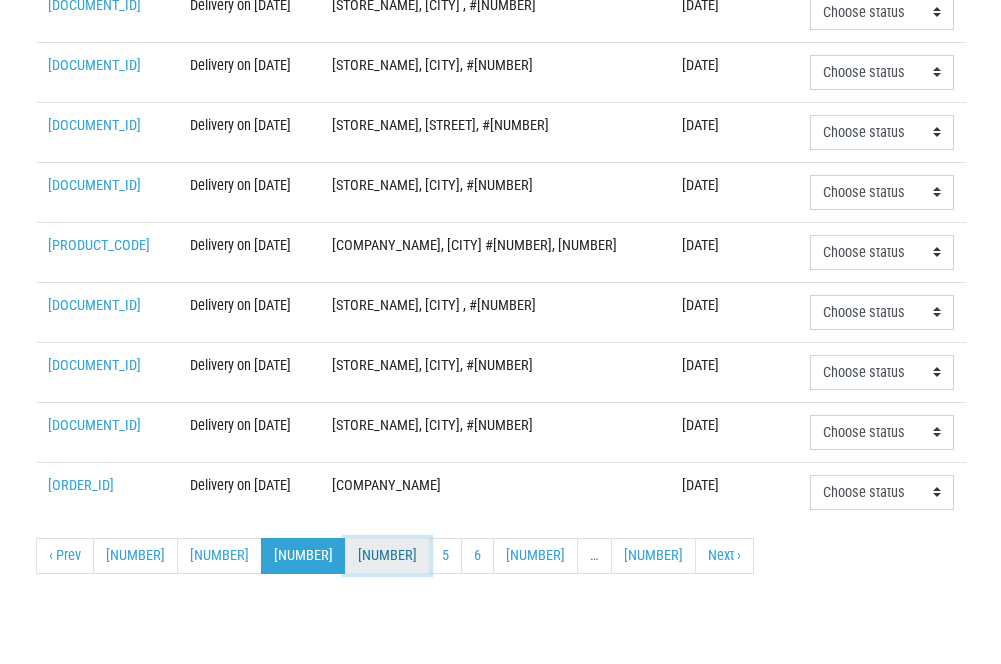 click on "[NUMBER]" at bounding box center (387, 556) 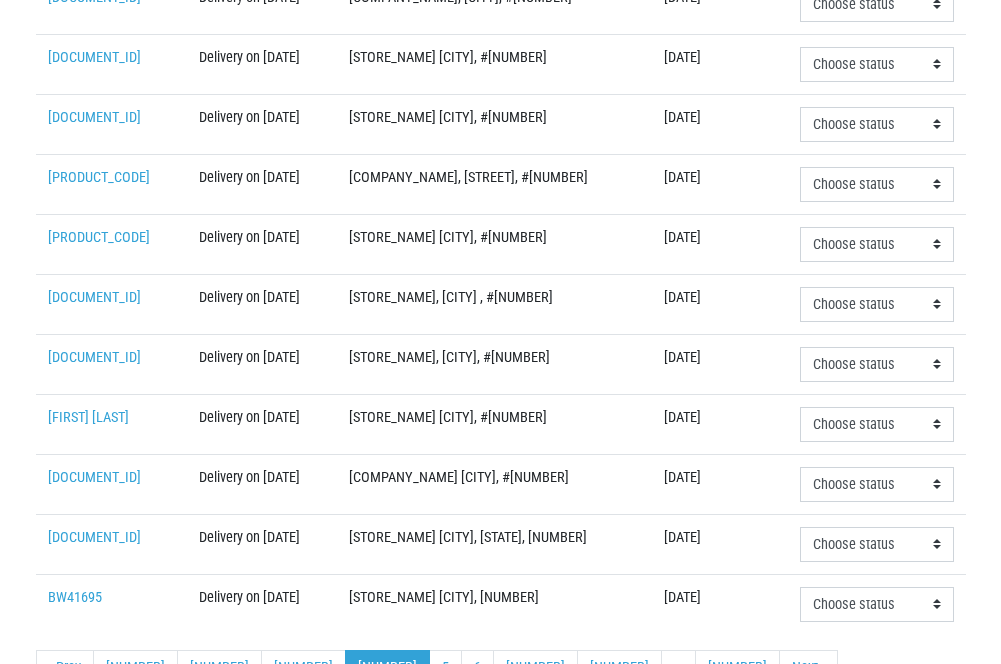 scroll, scrollTop: 700, scrollLeft: 0, axis: vertical 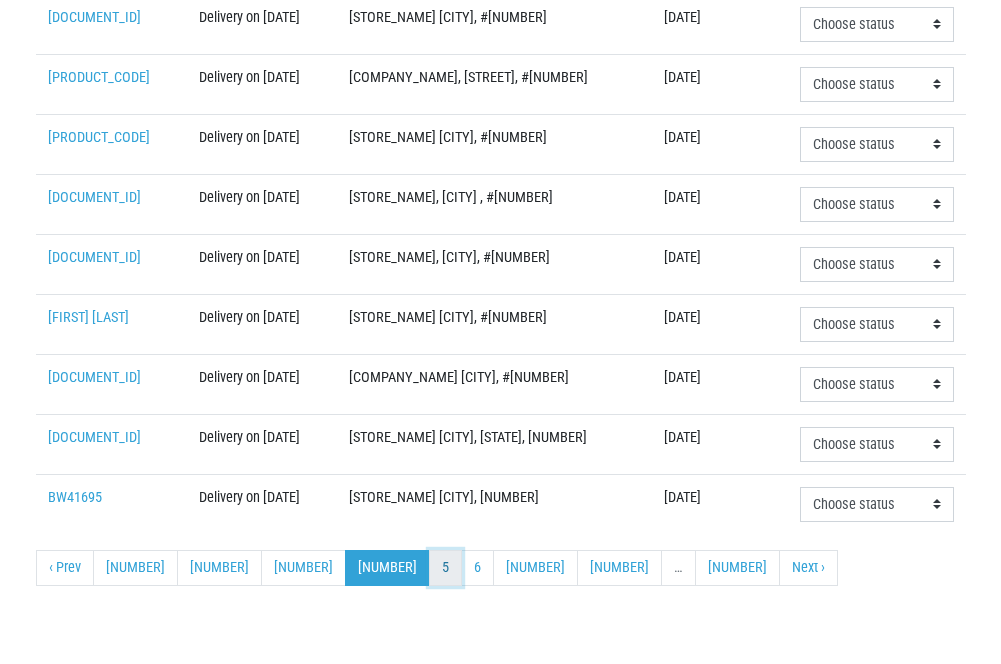 click on "5" at bounding box center [445, 568] 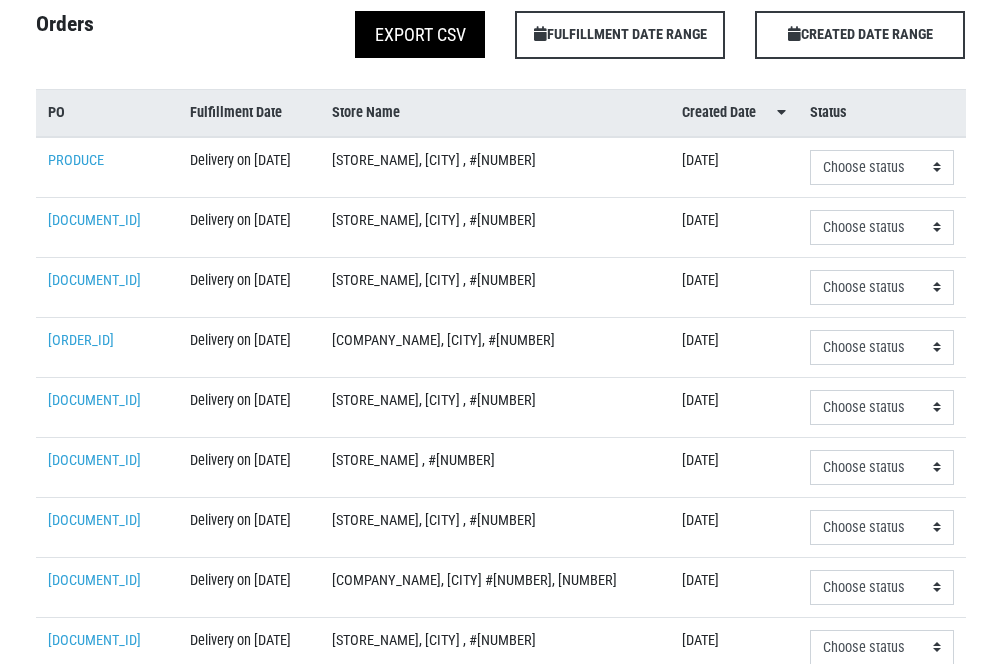 scroll, scrollTop: 200, scrollLeft: 0, axis: vertical 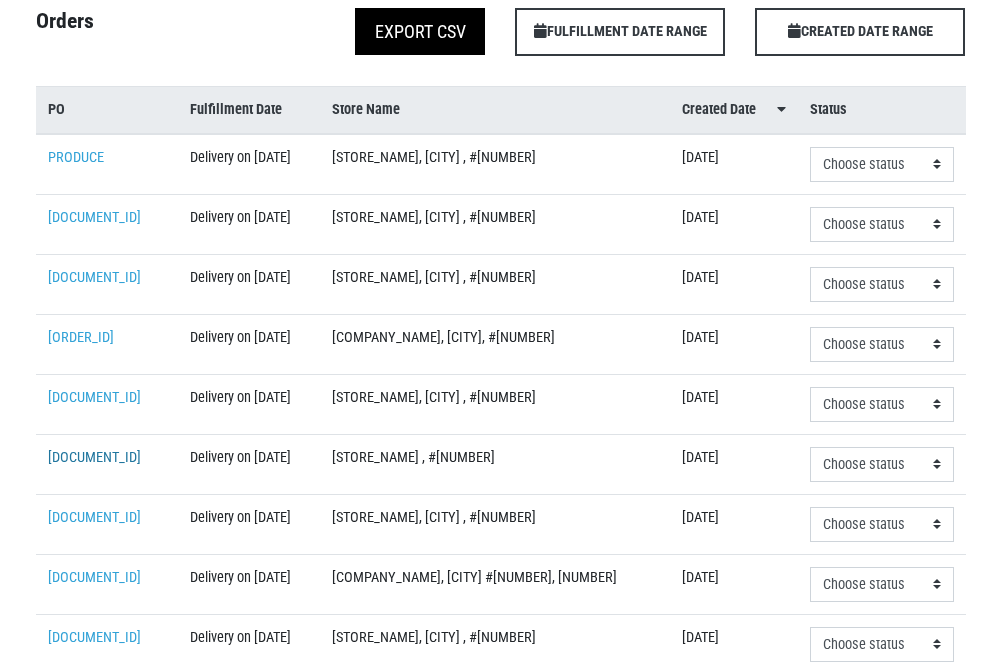 click on "[DOCUMENT_ID]" at bounding box center (94, 457) 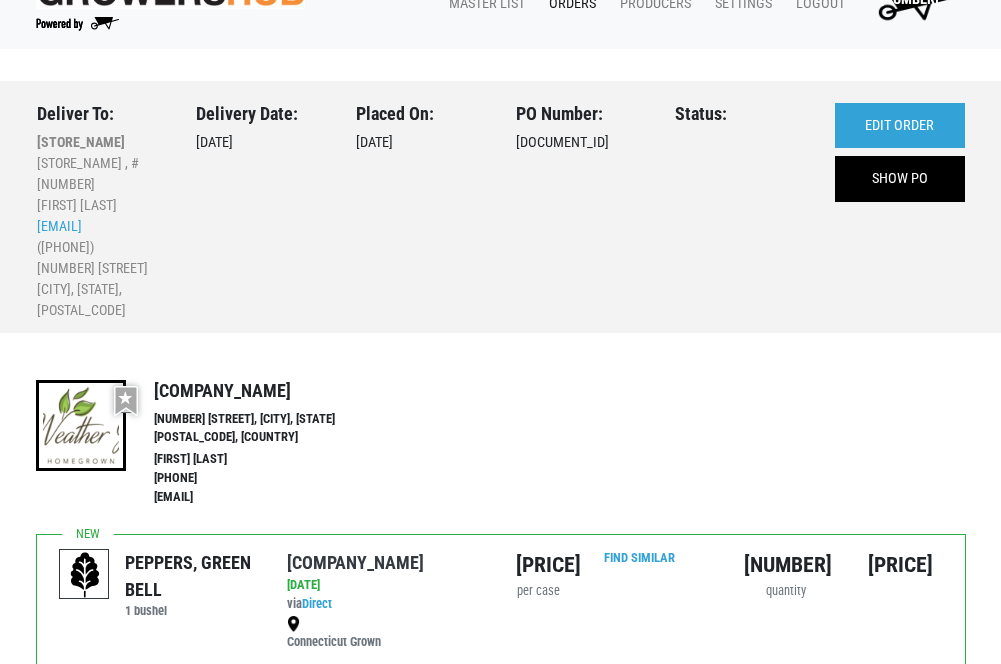 scroll, scrollTop: 0, scrollLeft: 0, axis: both 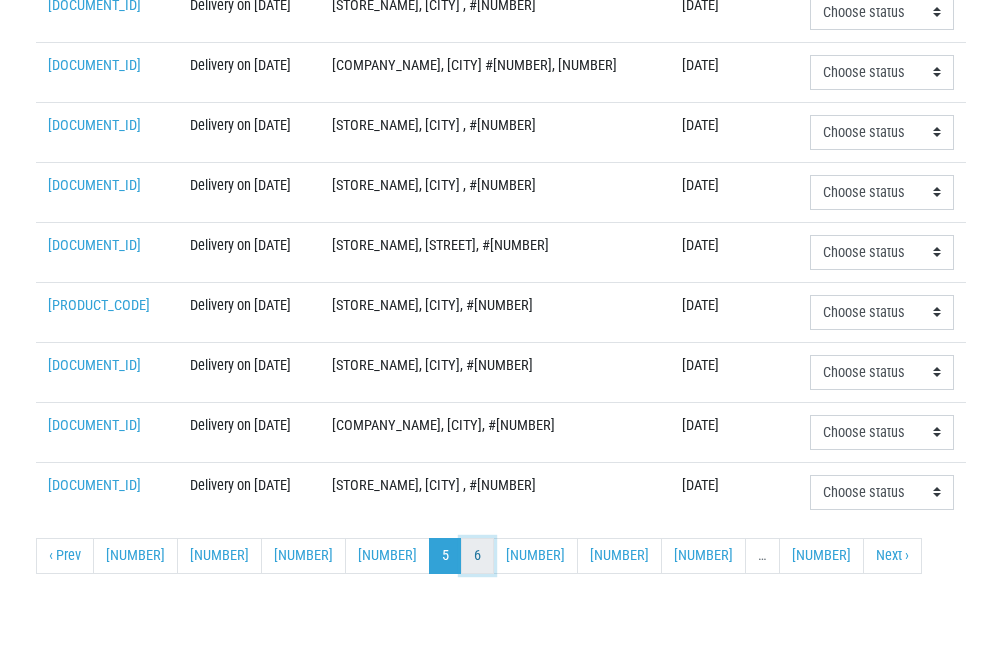click on "6" at bounding box center (477, 556) 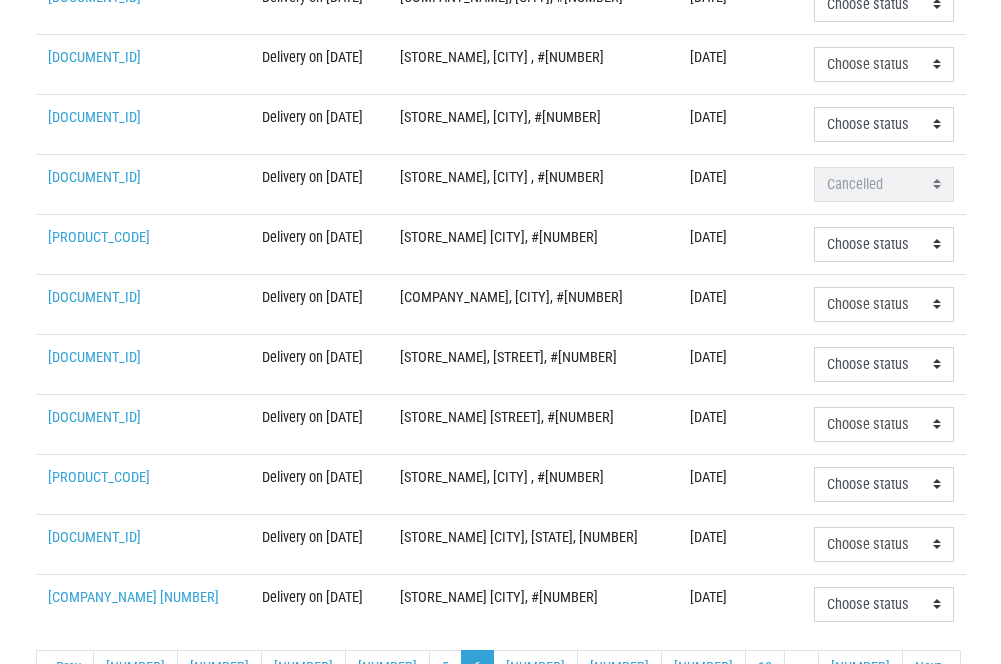 scroll, scrollTop: 700, scrollLeft: 0, axis: vertical 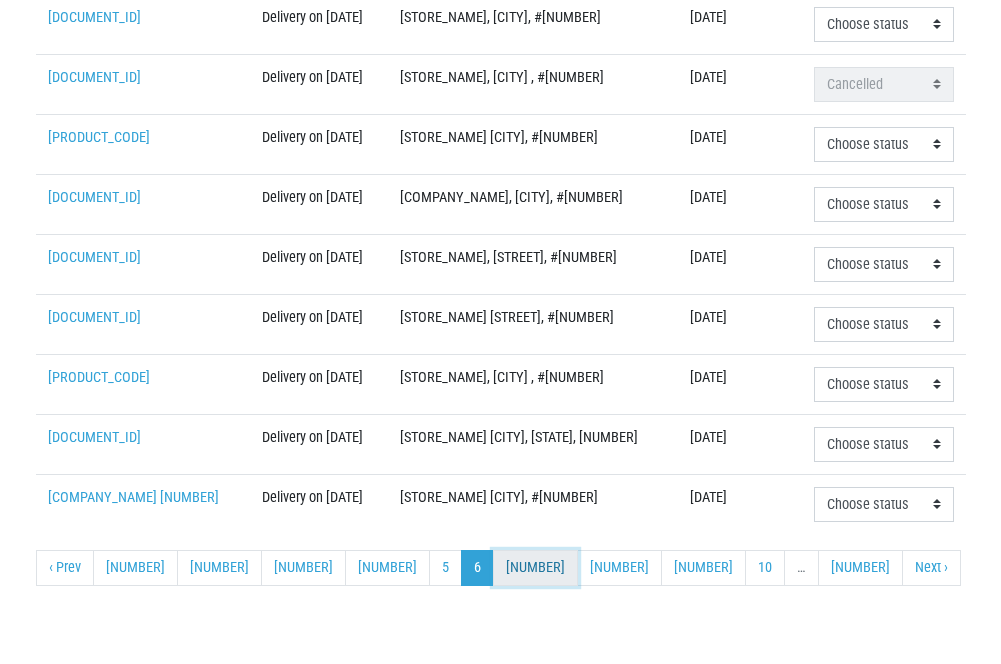 click on "[NUMBER]" at bounding box center [535, 568] 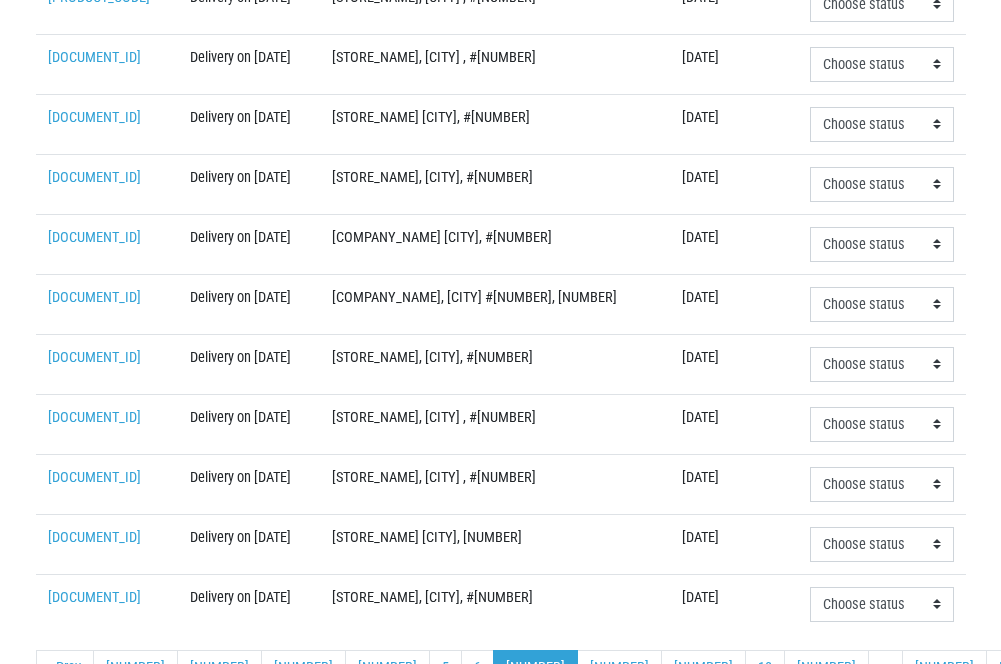 scroll, scrollTop: 700, scrollLeft: 0, axis: vertical 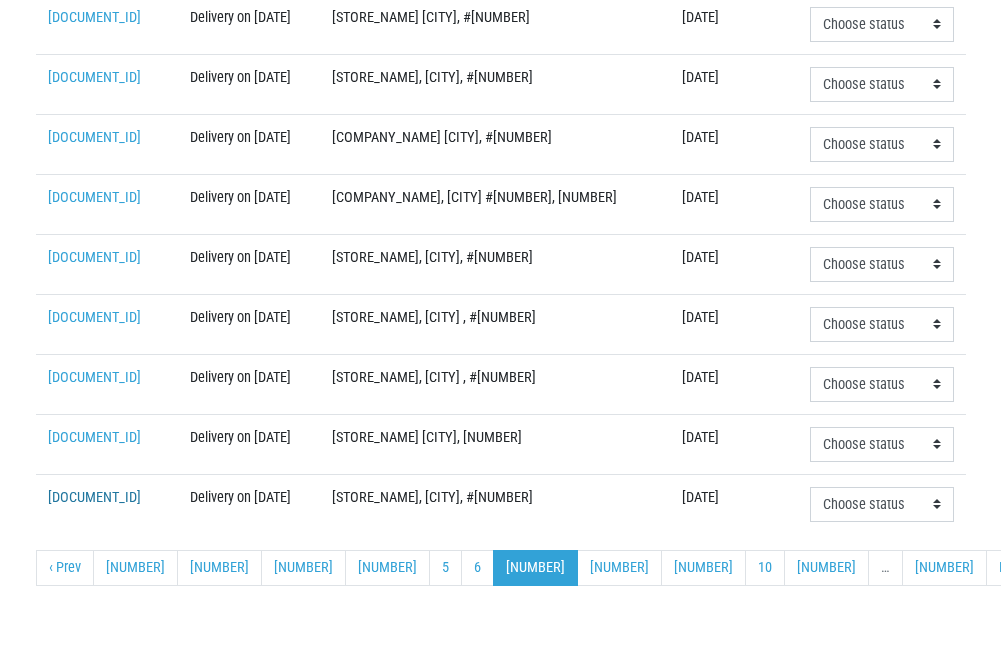 click on "[DOCUMENT_ID]" at bounding box center (94, 497) 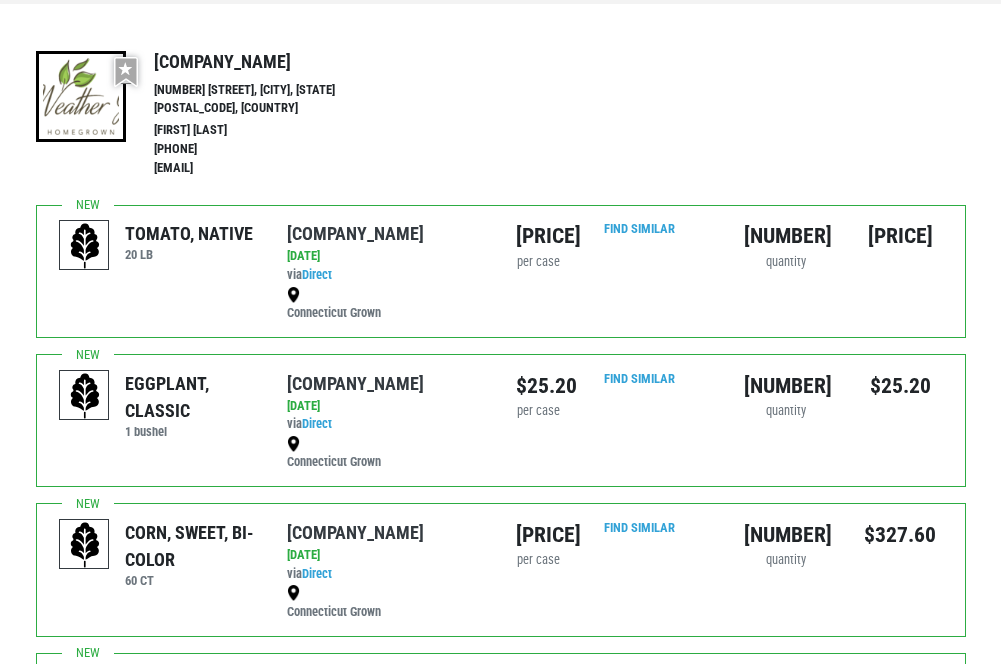 scroll, scrollTop: 0, scrollLeft: 0, axis: both 